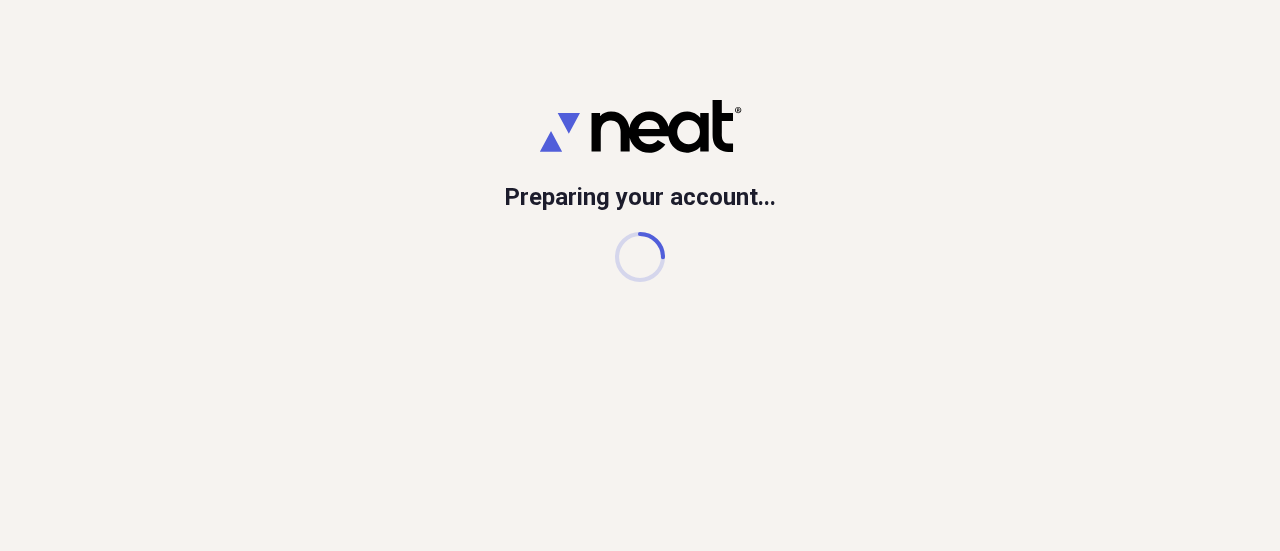 scroll, scrollTop: 0, scrollLeft: 0, axis: both 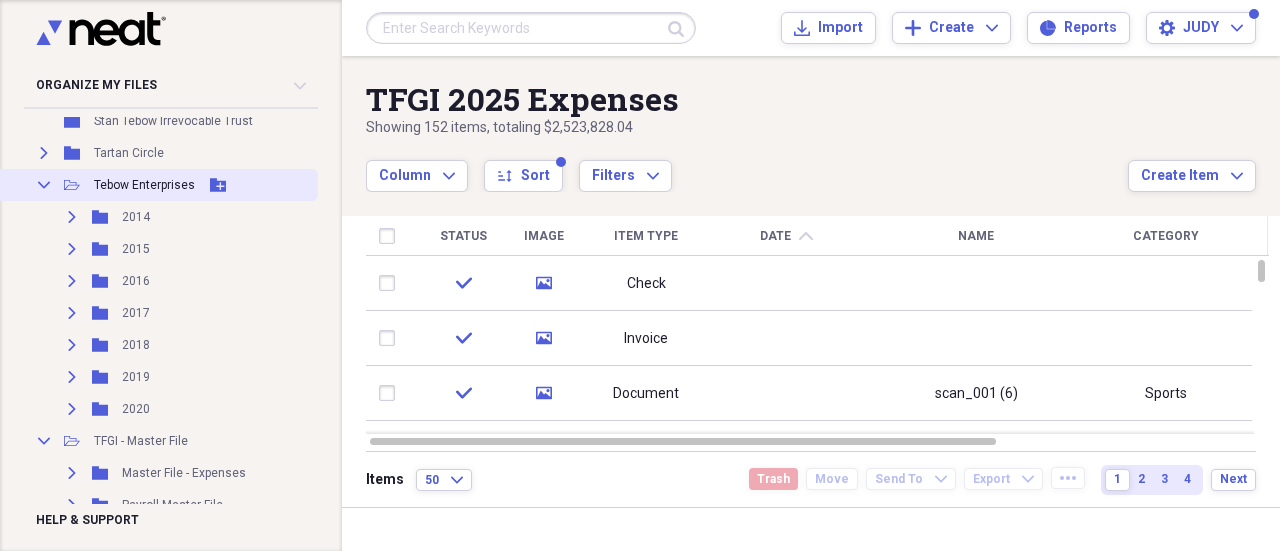click on "Collapse" 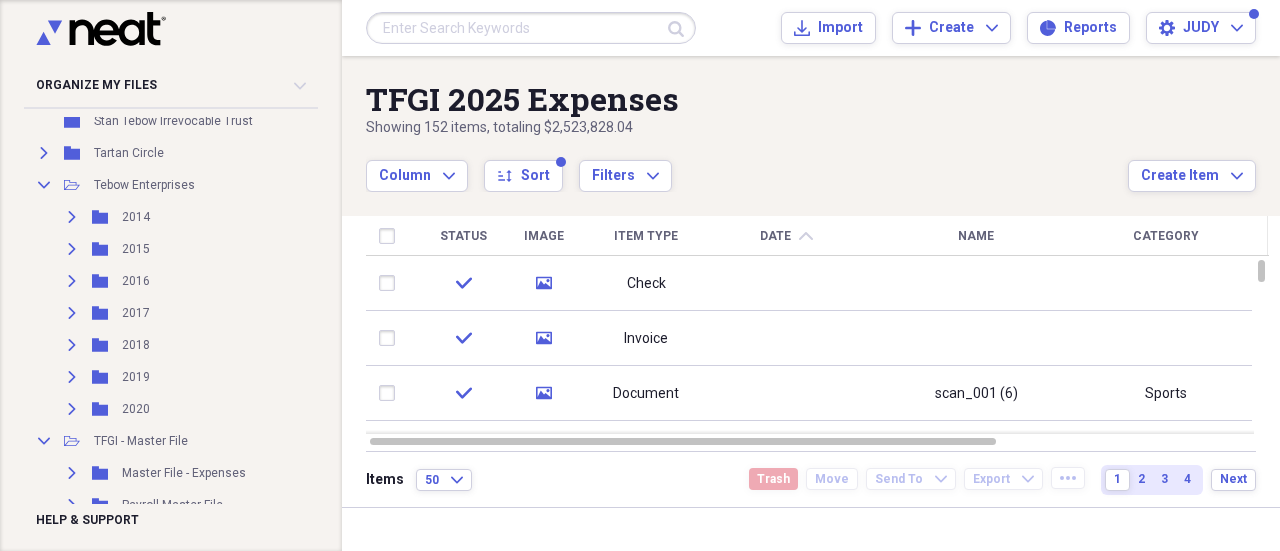 scroll, scrollTop: 123, scrollLeft: 0, axis: vertical 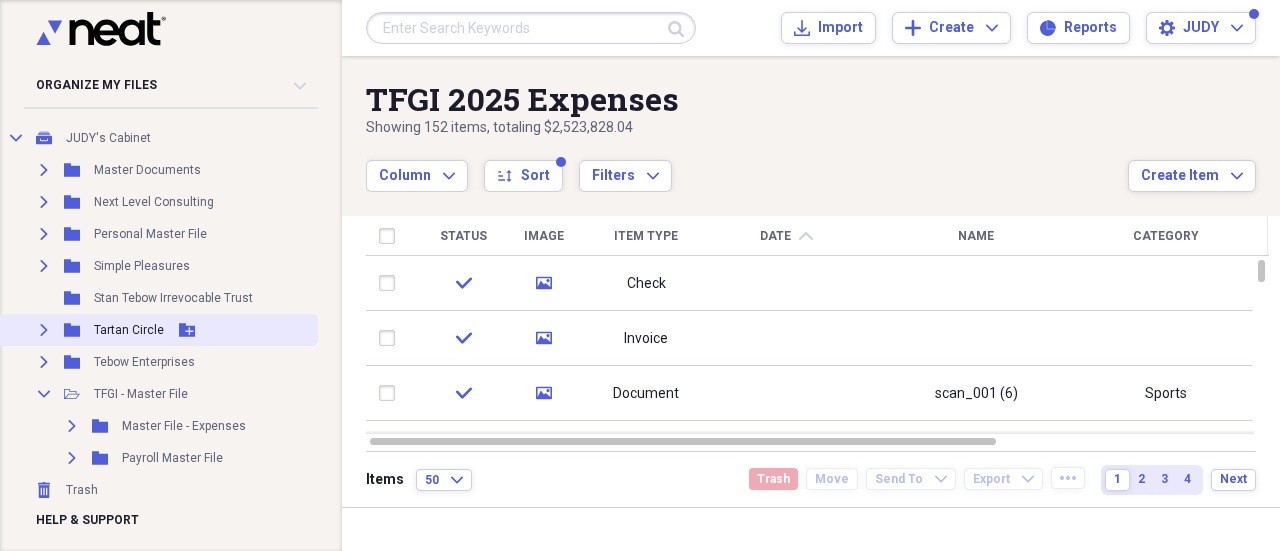 click on "Collapse" at bounding box center [44, 394] 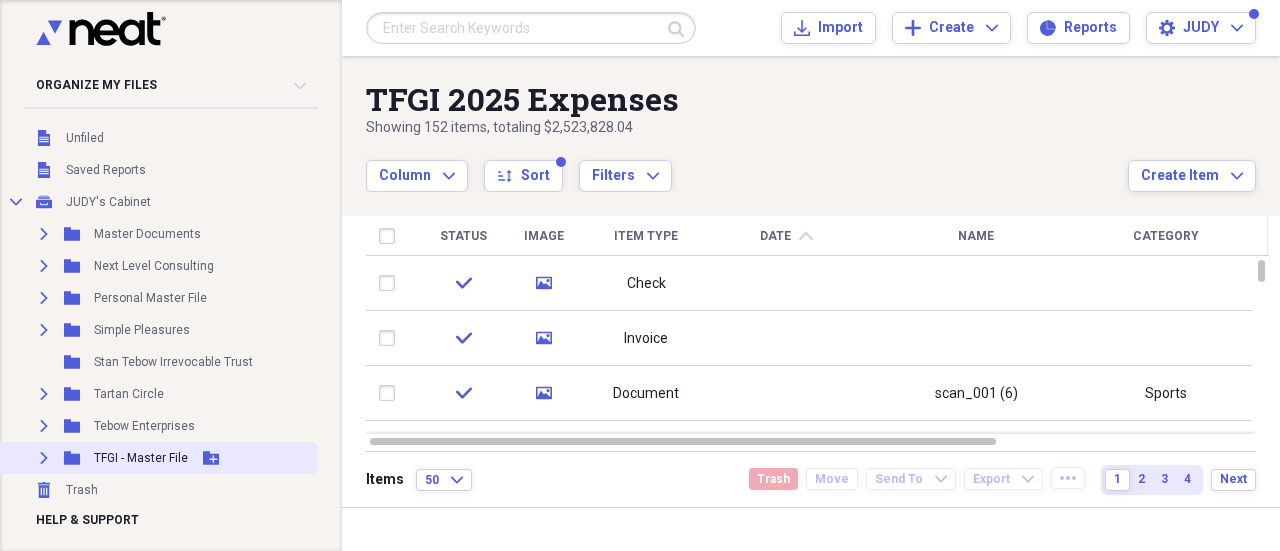 click 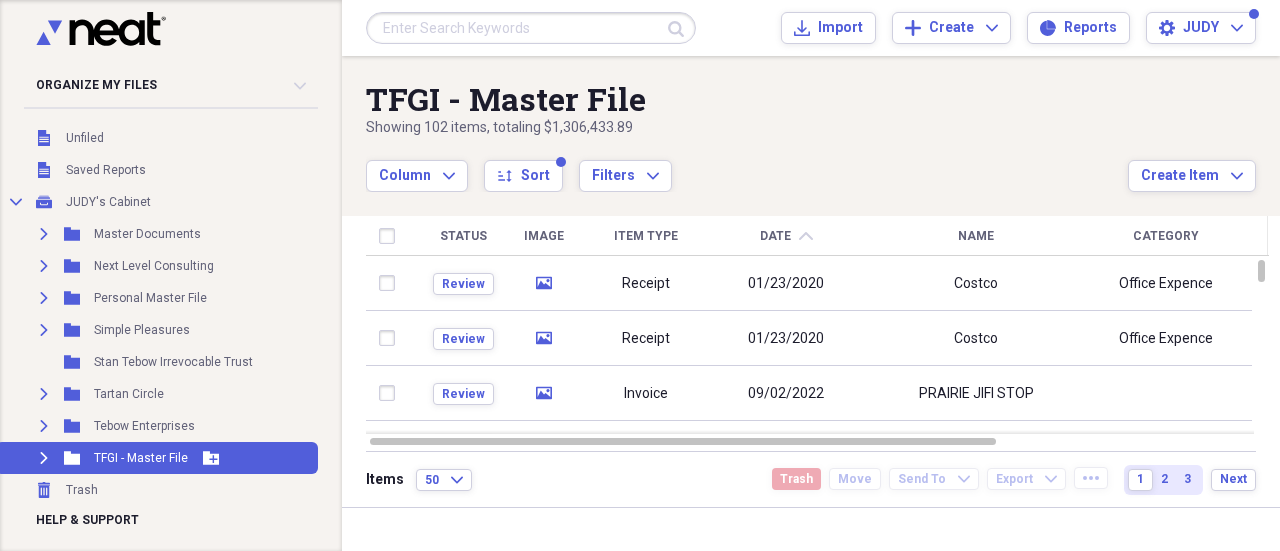 click on "Expand" at bounding box center (44, 458) 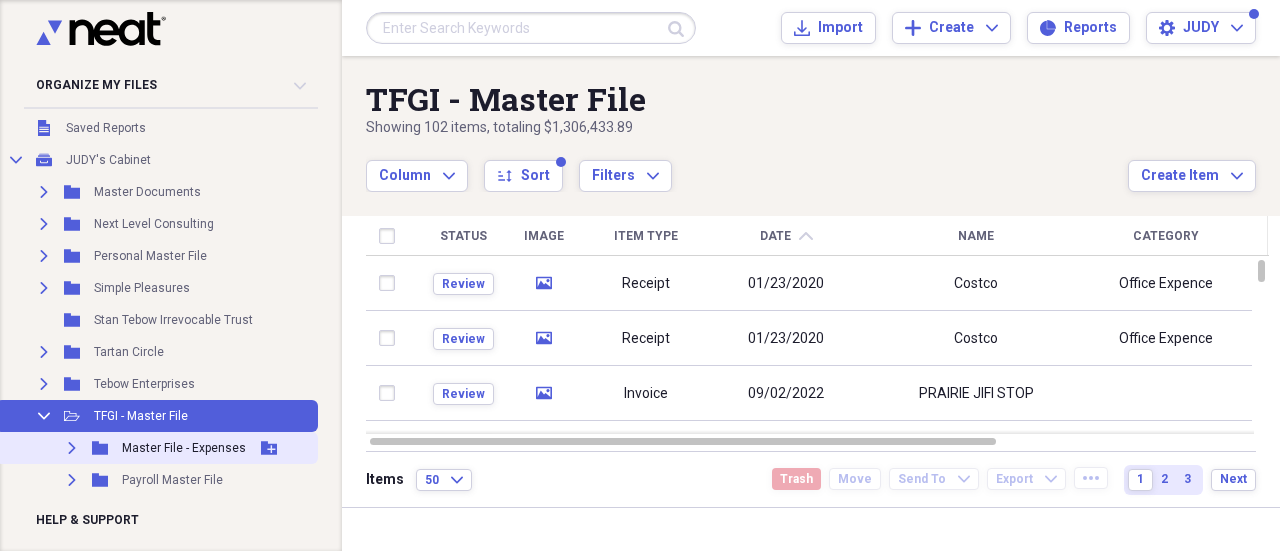 scroll, scrollTop: 123, scrollLeft: 0, axis: vertical 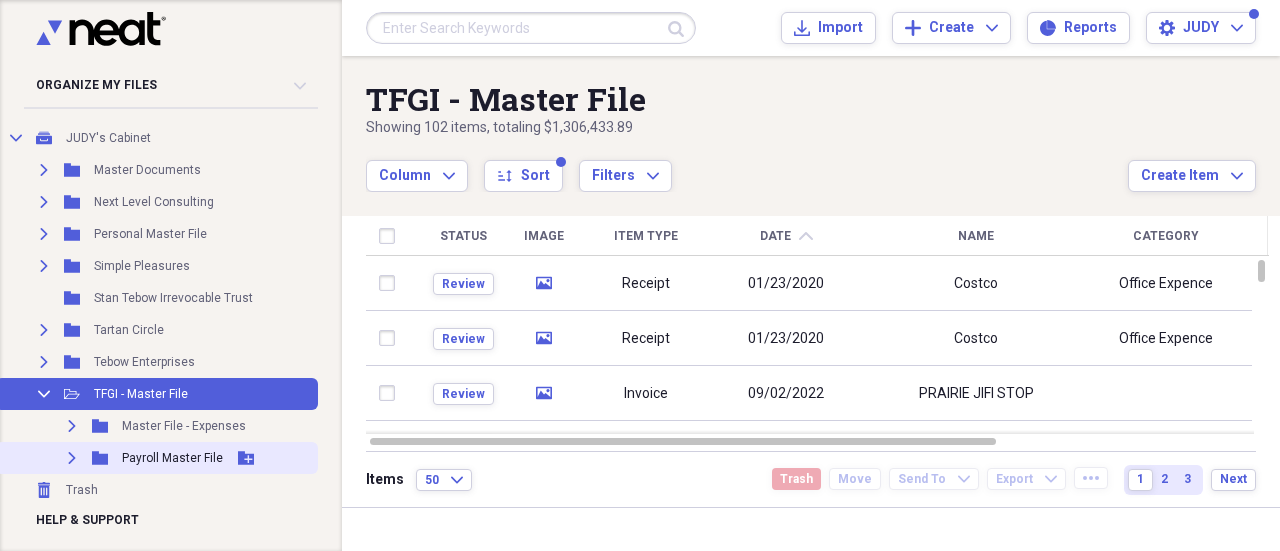 click 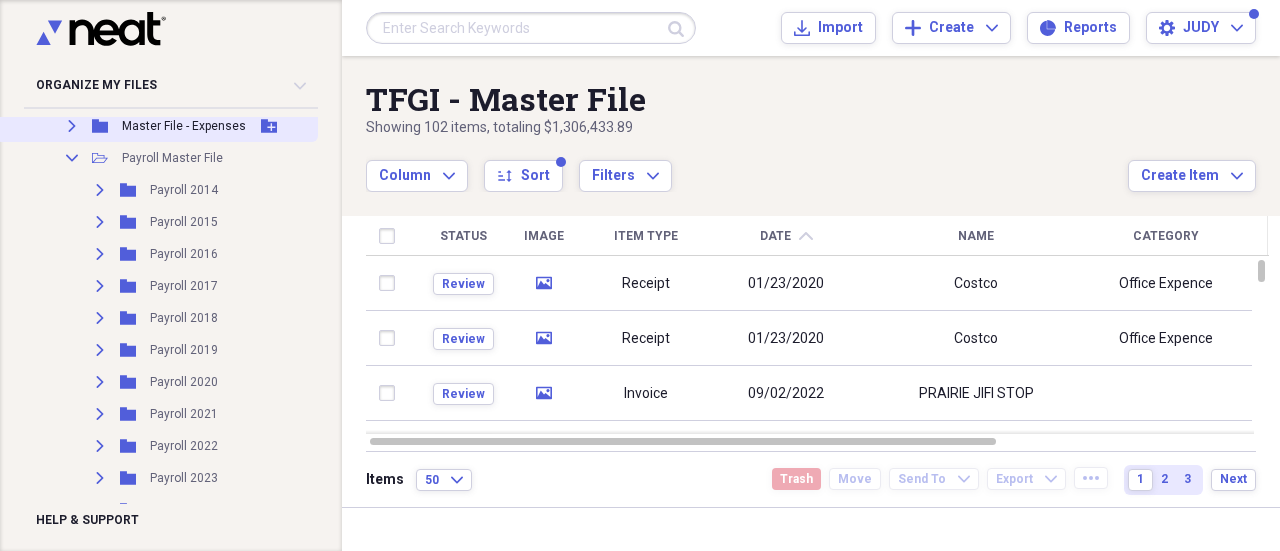 scroll, scrollTop: 507, scrollLeft: 0, axis: vertical 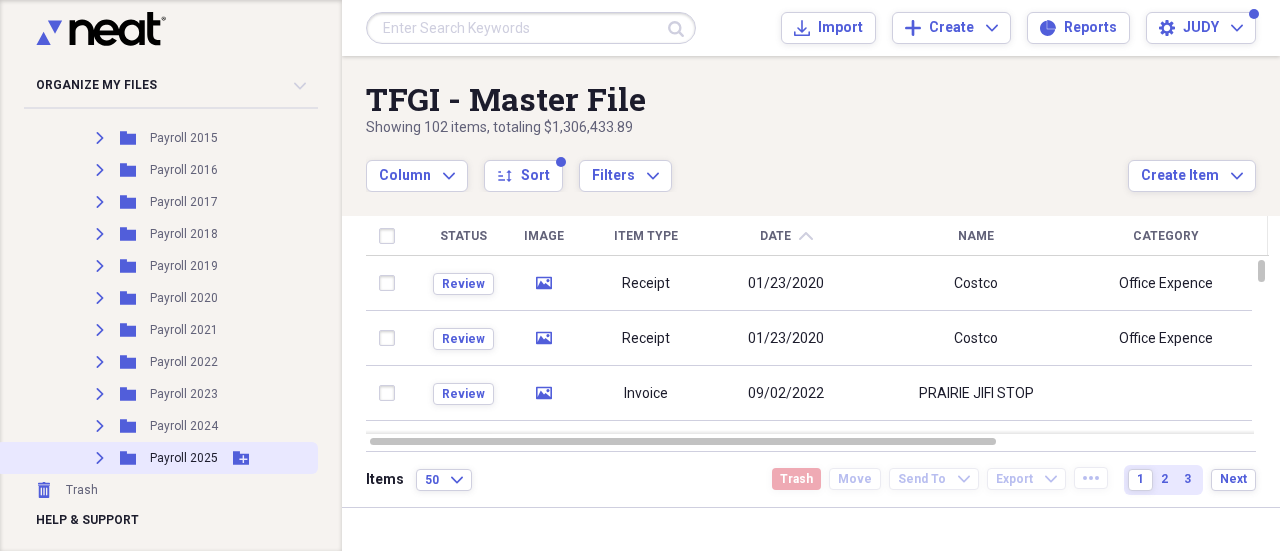 click on "Expand" 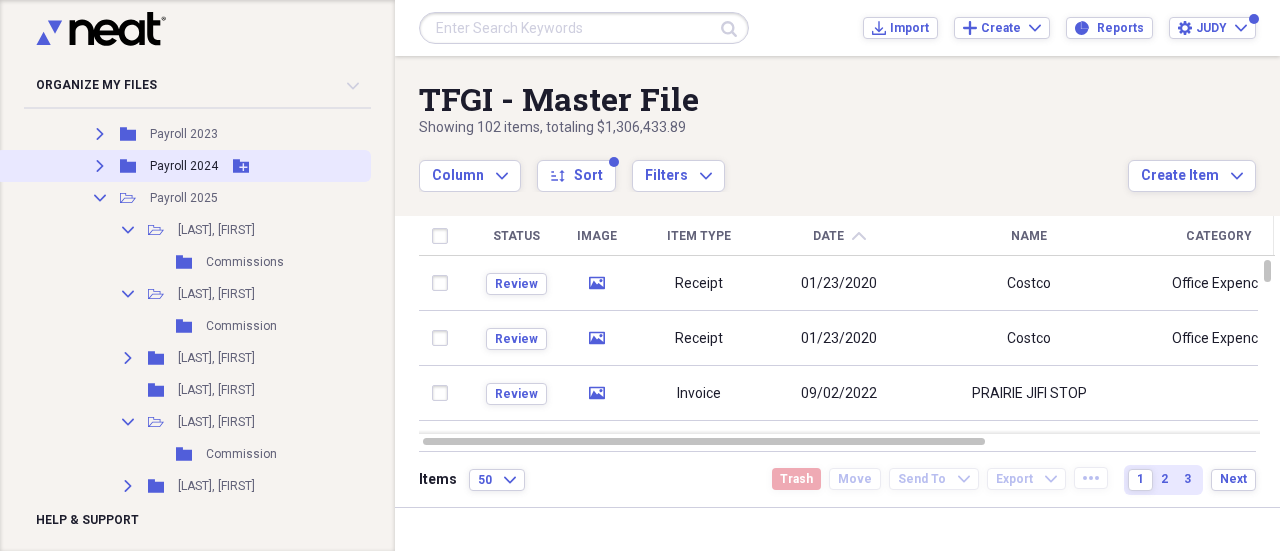 scroll, scrollTop: 807, scrollLeft: 0, axis: vertical 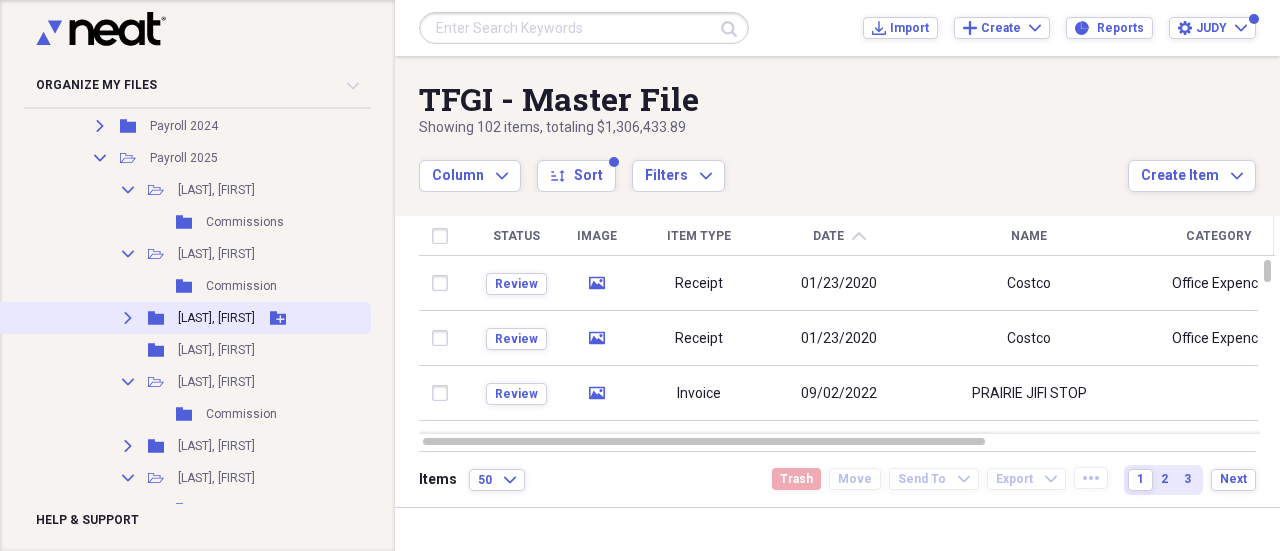 click on "Expand" 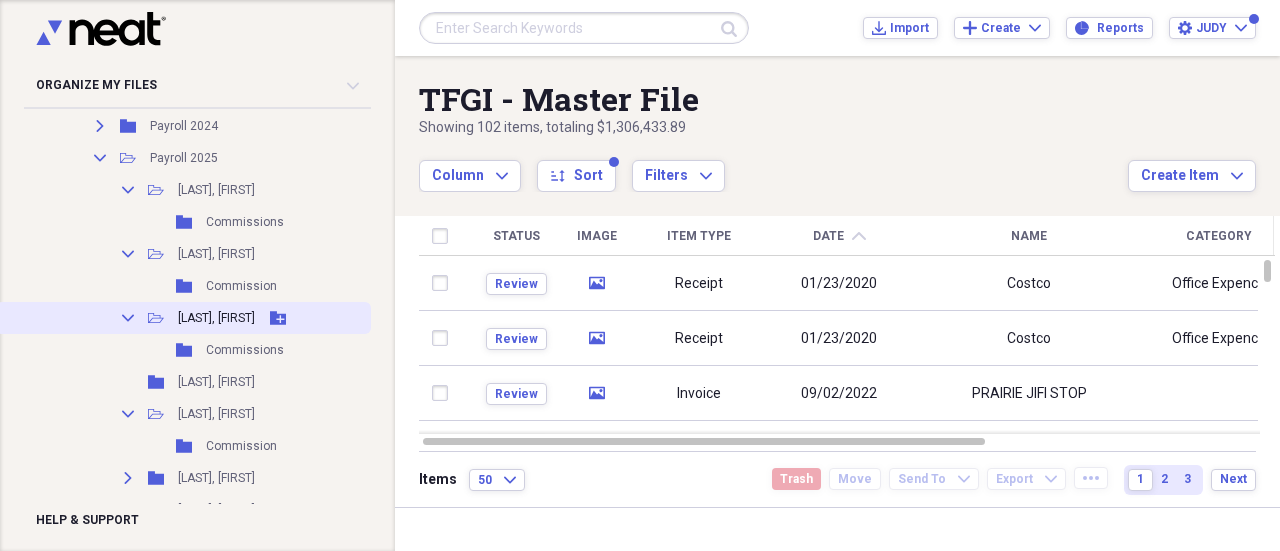 click on "[LAST], [FIRST]" at bounding box center [216, 318] 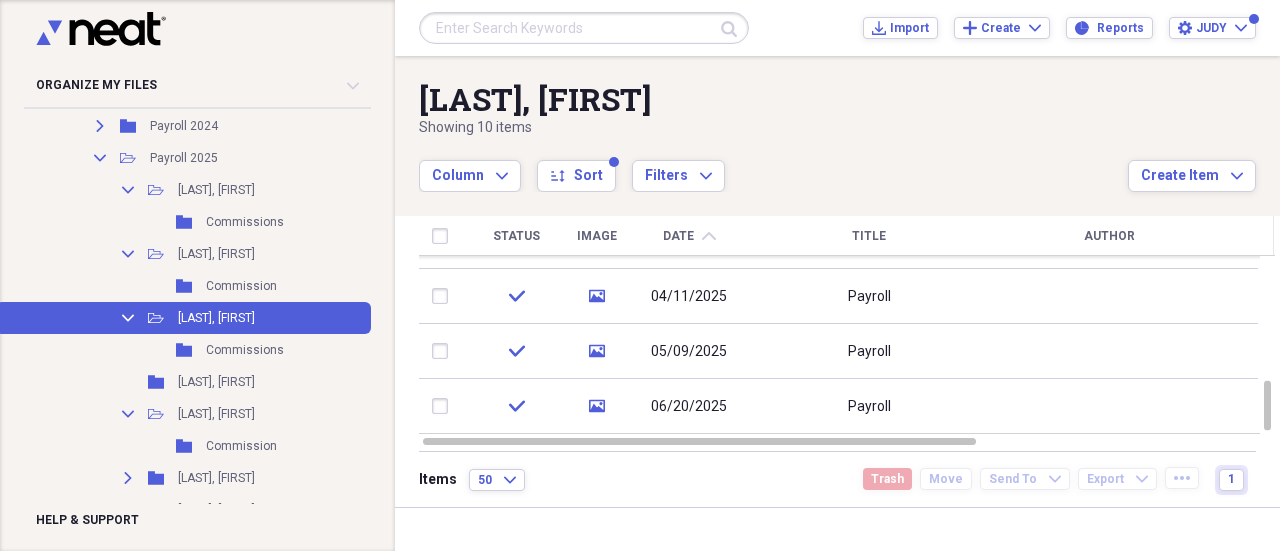 click on "Date" at bounding box center [678, 236] 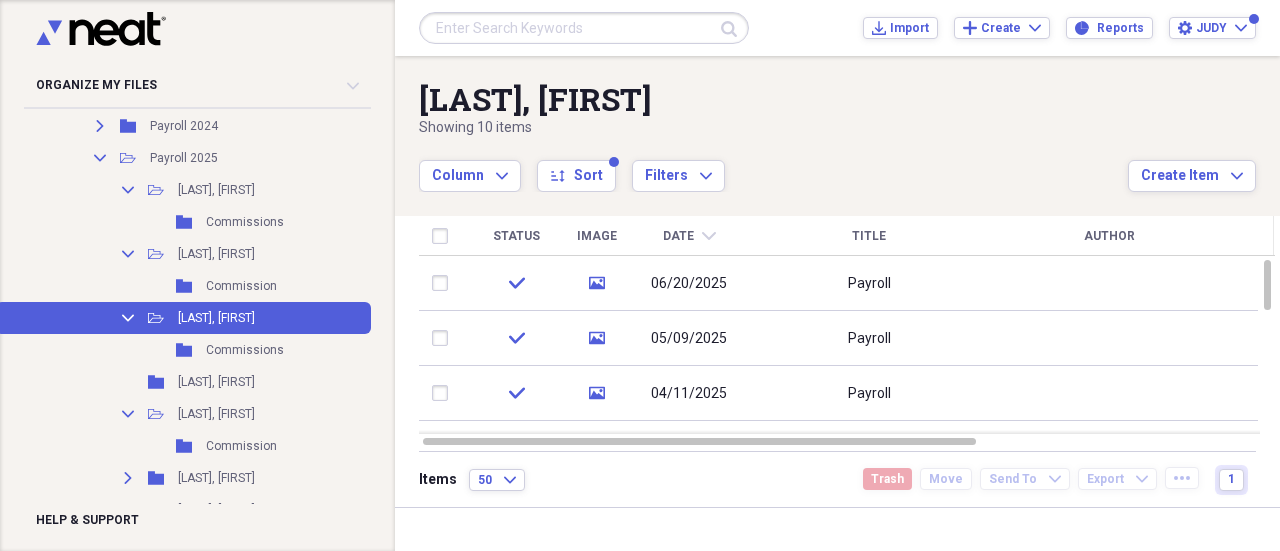 click on "Date" at bounding box center [678, 236] 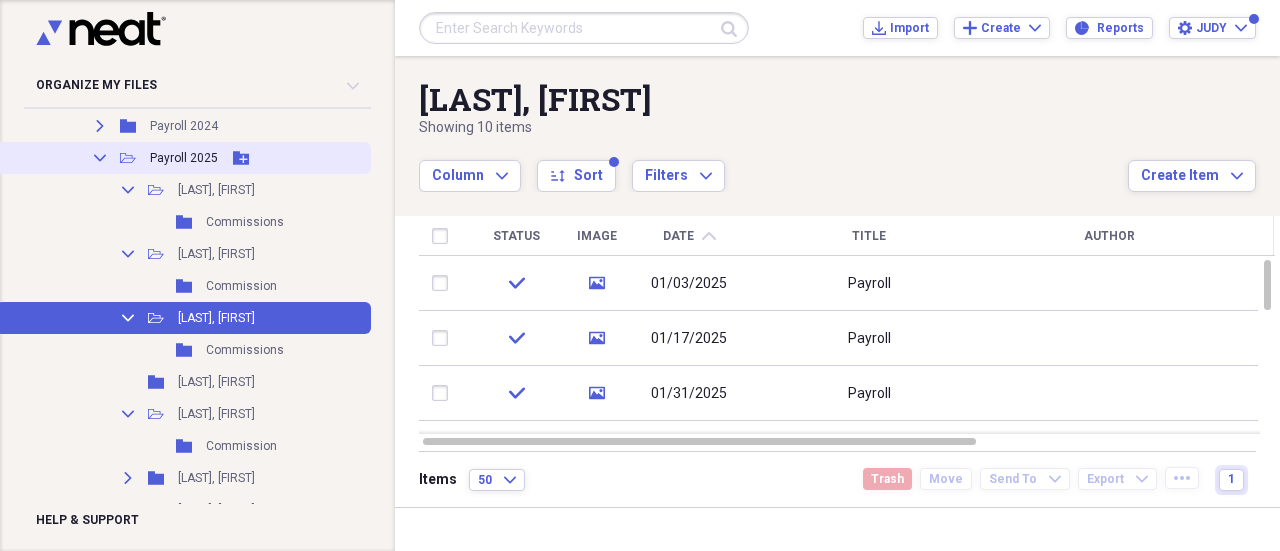 click on "Payroll 2025" at bounding box center (184, 158) 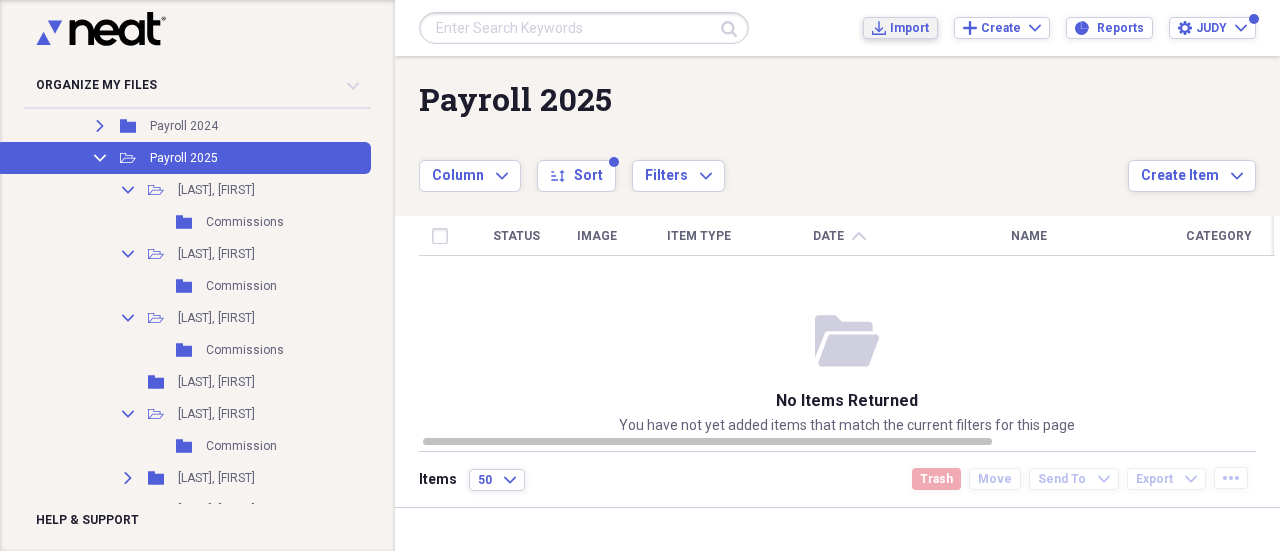 click on "Import" at bounding box center (909, 28) 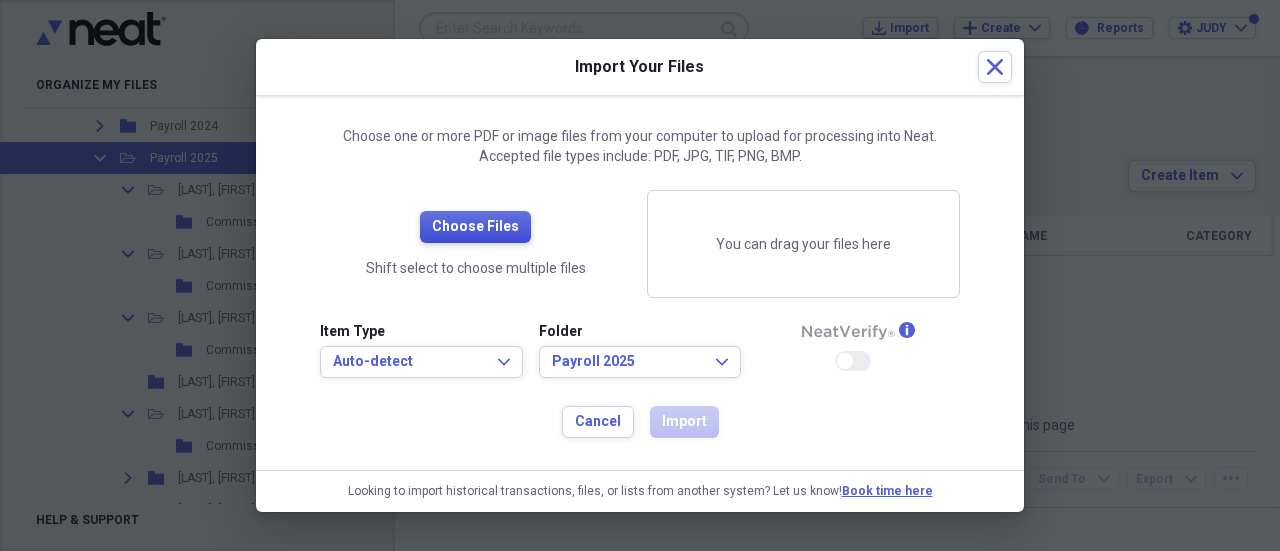 click on "Choose Files" at bounding box center (475, 227) 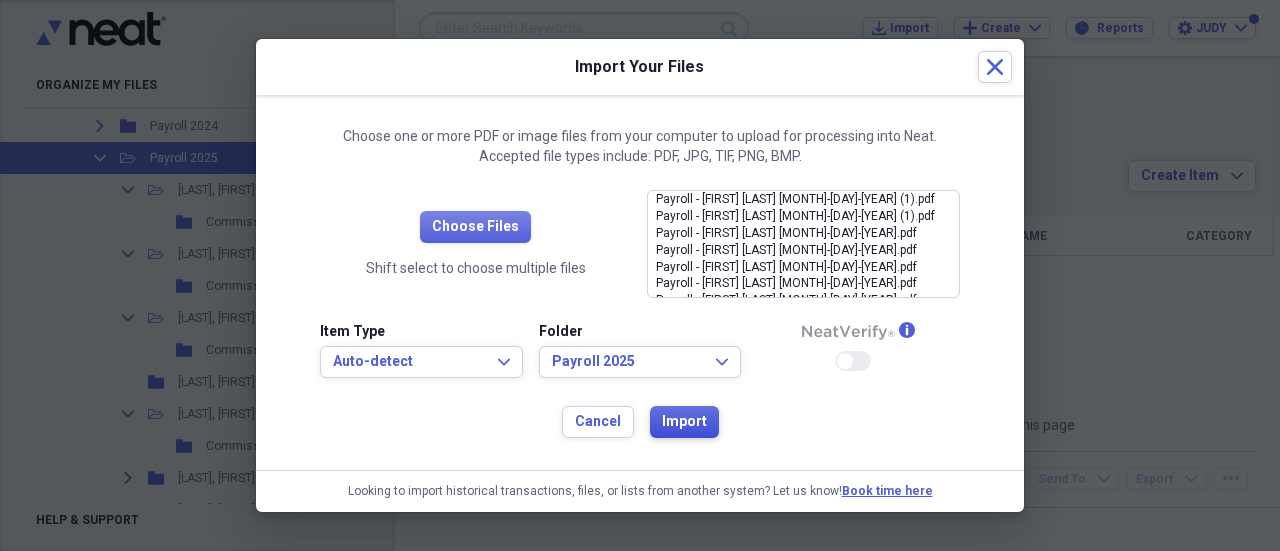 click on "Import" at bounding box center (684, 422) 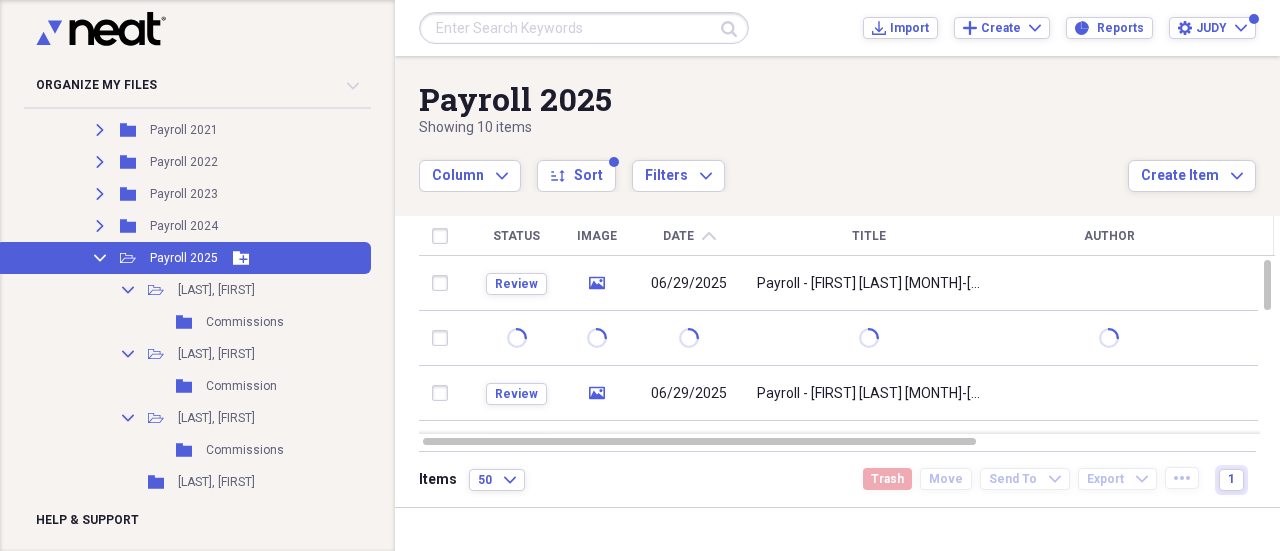 click 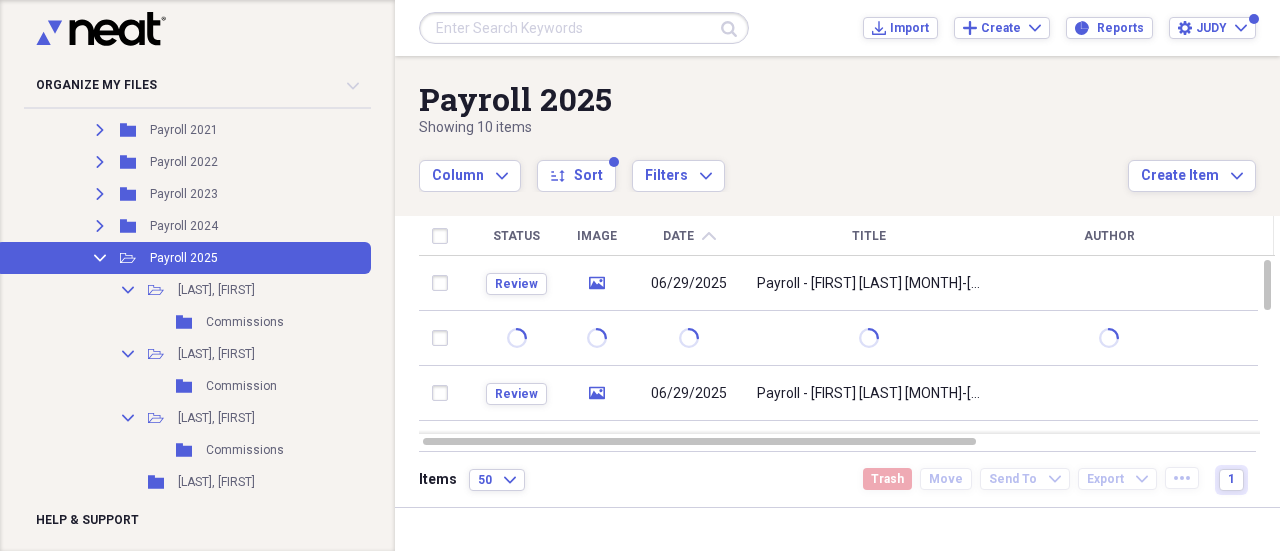 scroll, scrollTop: 507, scrollLeft: 0, axis: vertical 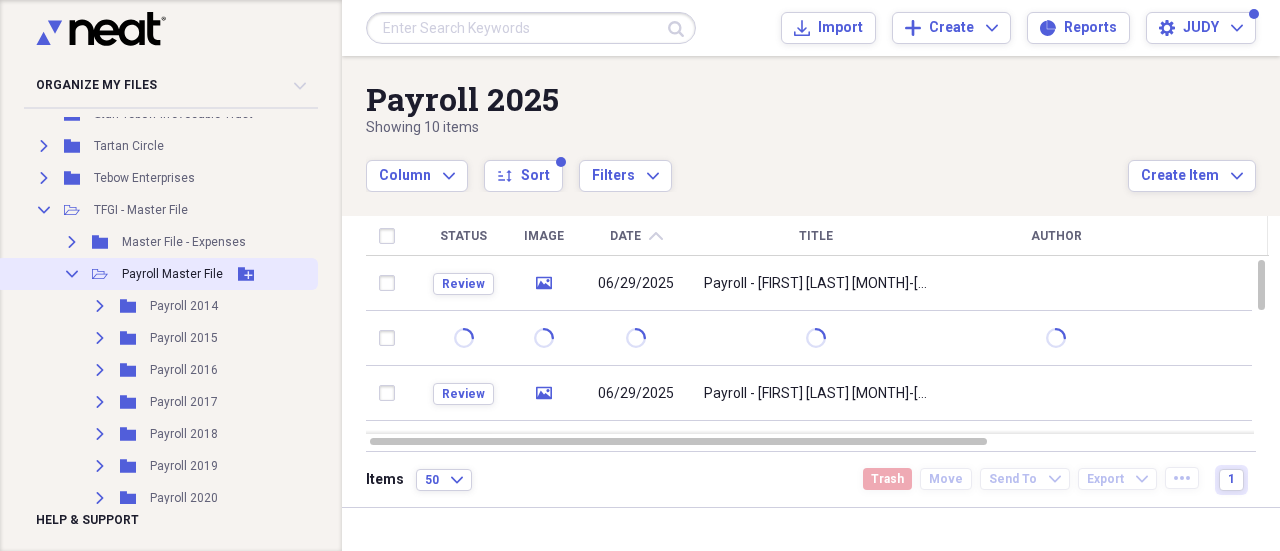 click on "Collapse" 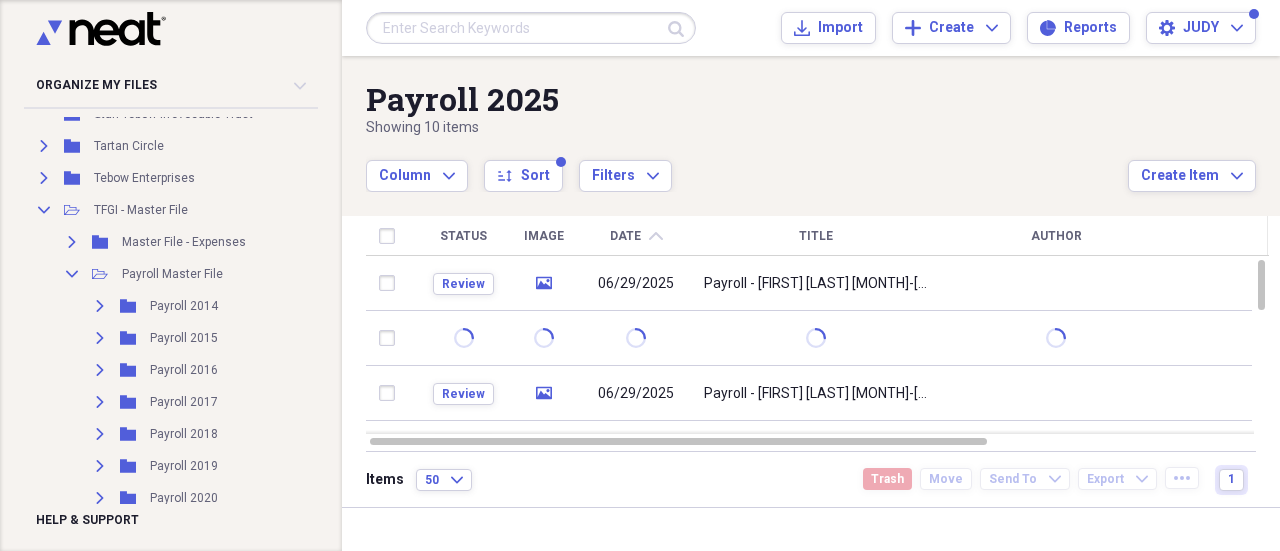 scroll, scrollTop: 123, scrollLeft: 0, axis: vertical 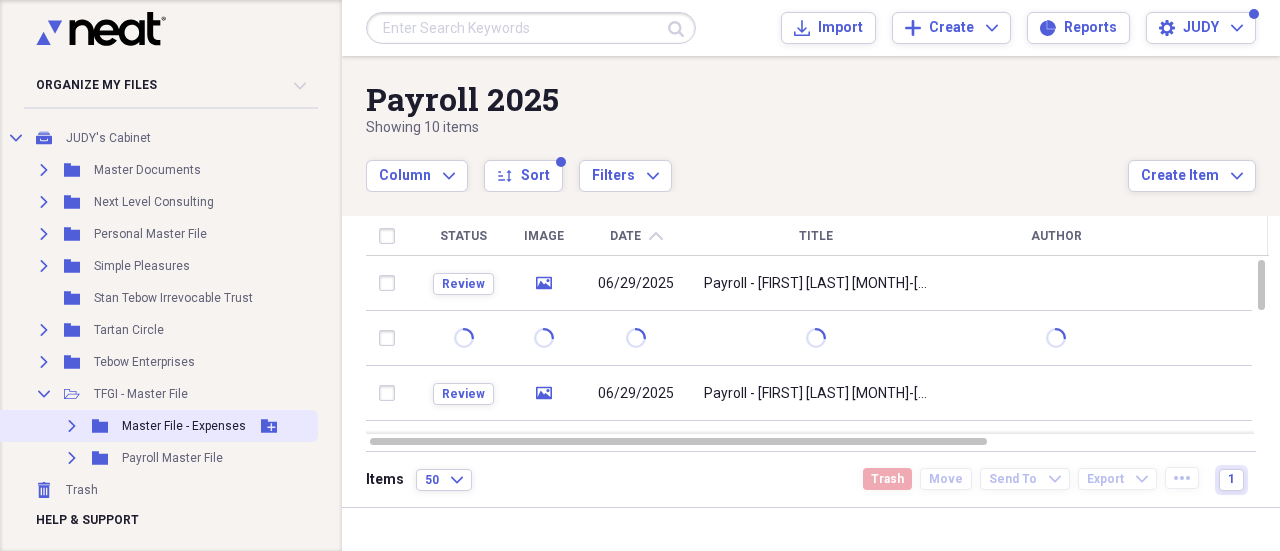click on "Expand" 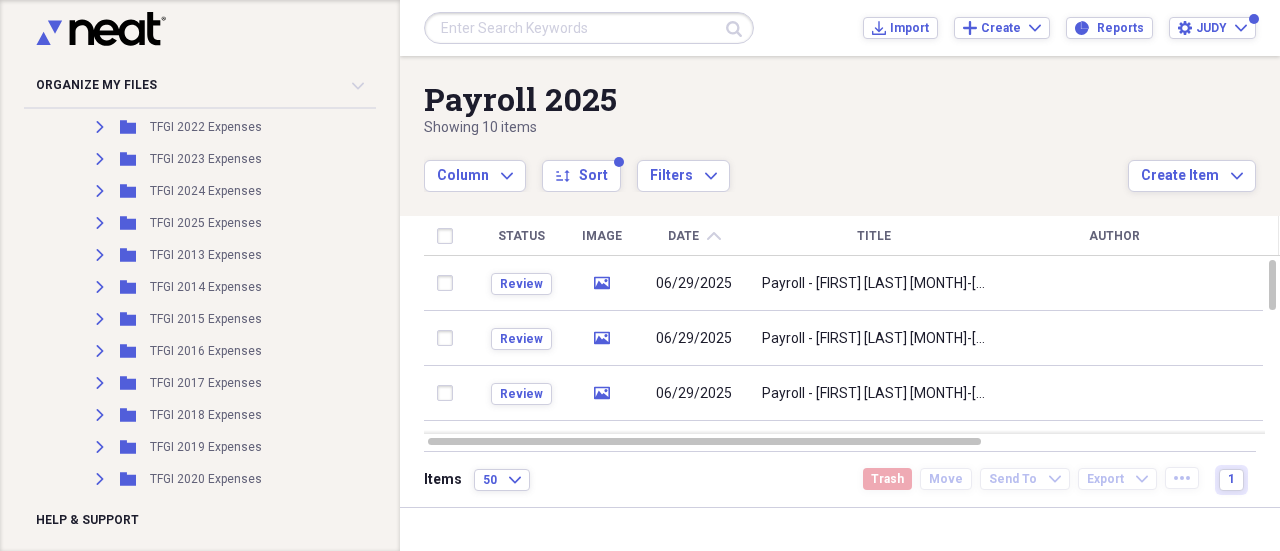 scroll, scrollTop: 423, scrollLeft: 0, axis: vertical 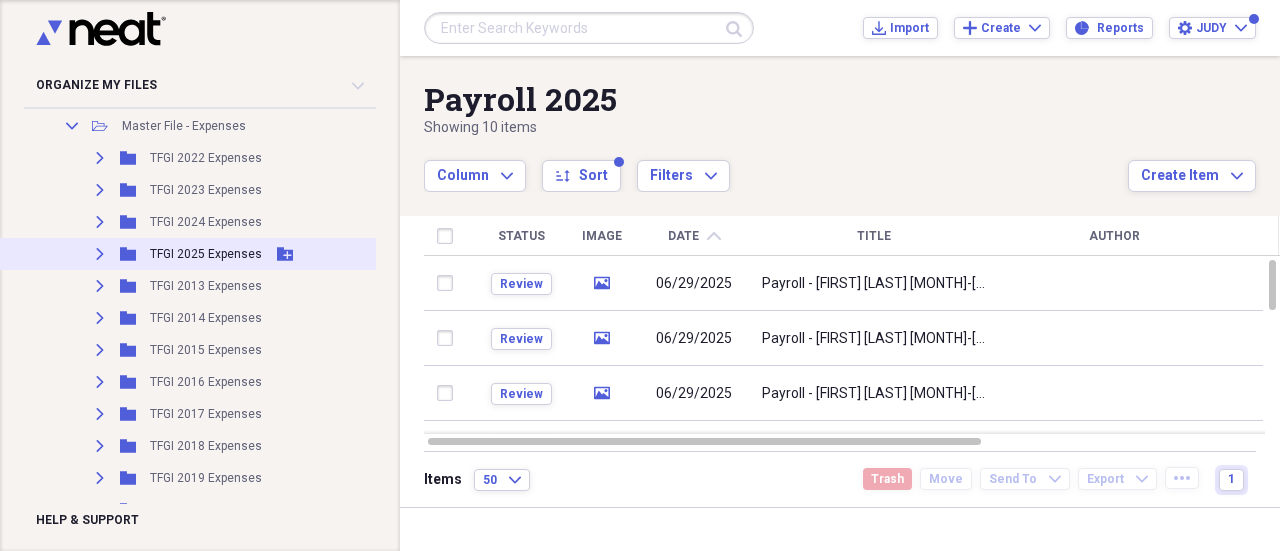 click 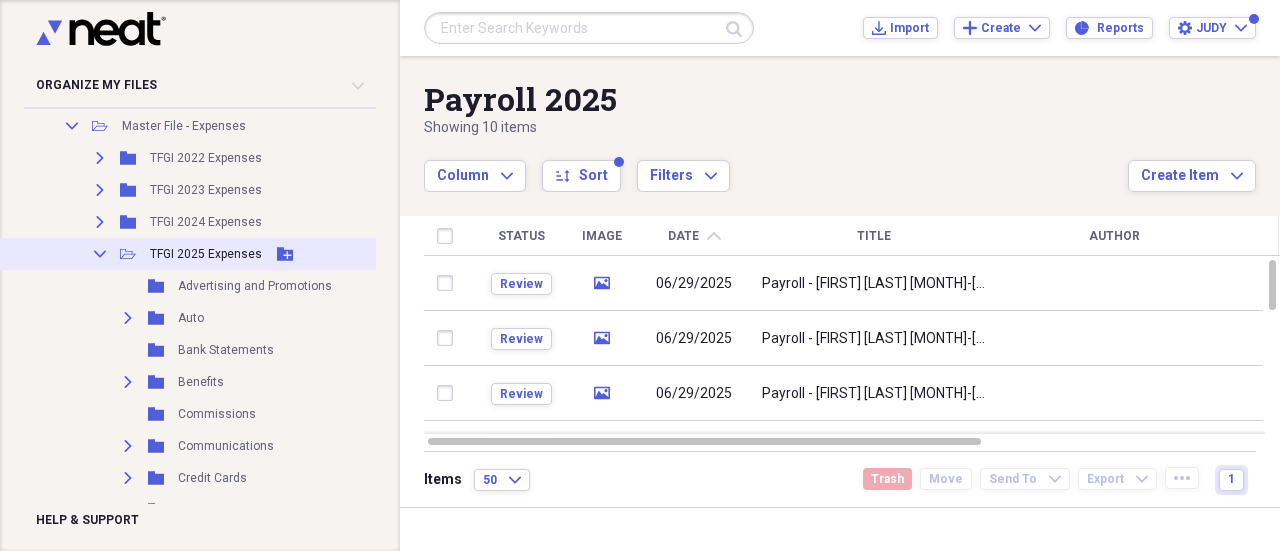 click on "TFGI  2025 Expenses" at bounding box center (206, 254) 